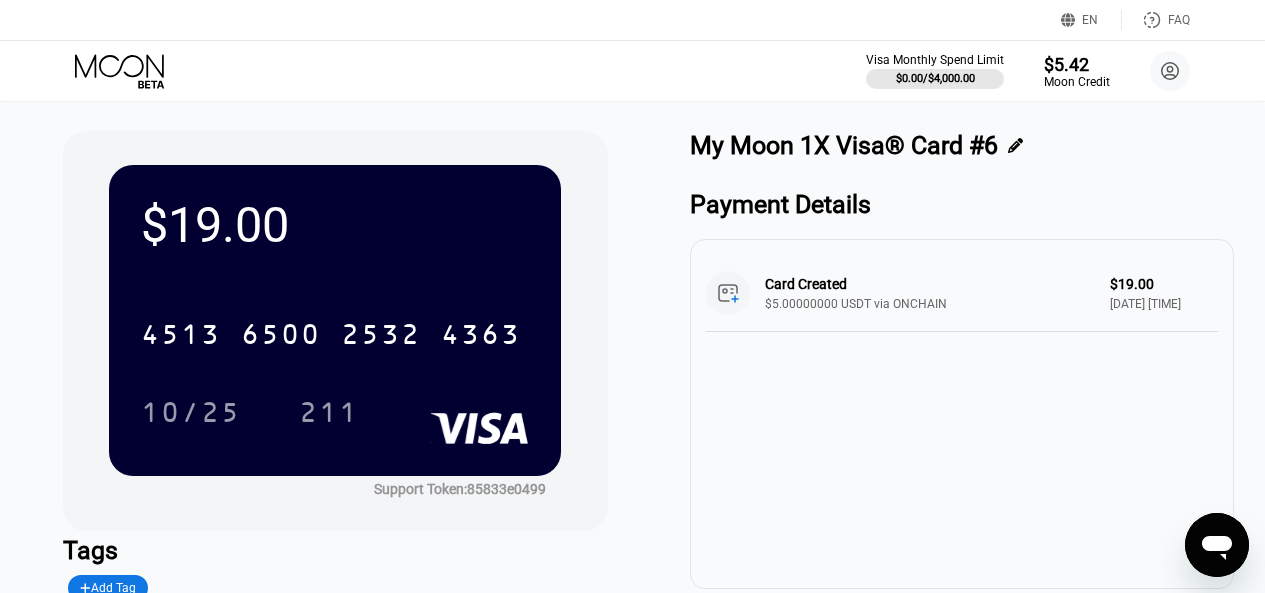 scroll, scrollTop: 16, scrollLeft: 0, axis: vertical 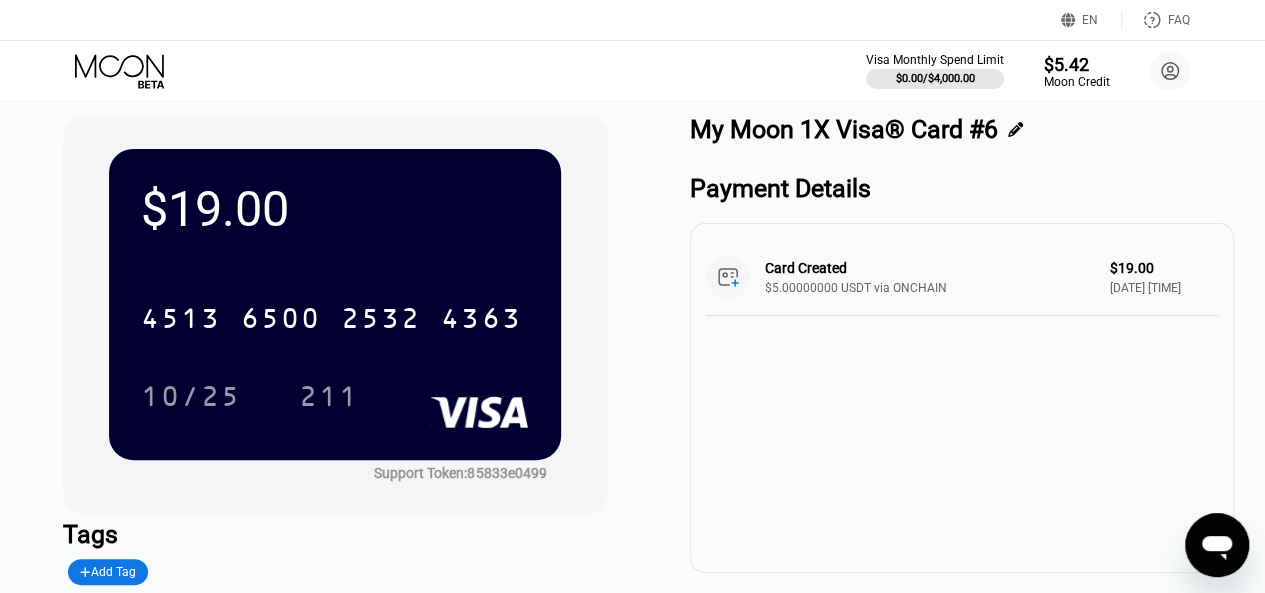 click on "$[PRICE] [CREDIT_CARD] [DATE] [TIME]" at bounding box center (632, 396) 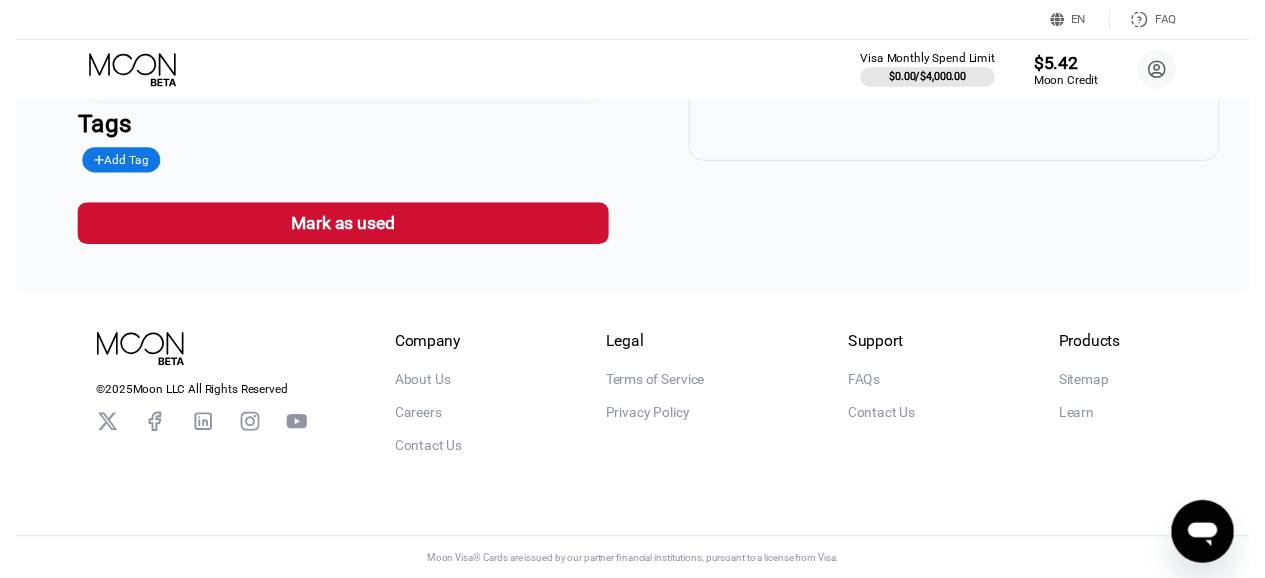 scroll, scrollTop: 0, scrollLeft: 0, axis: both 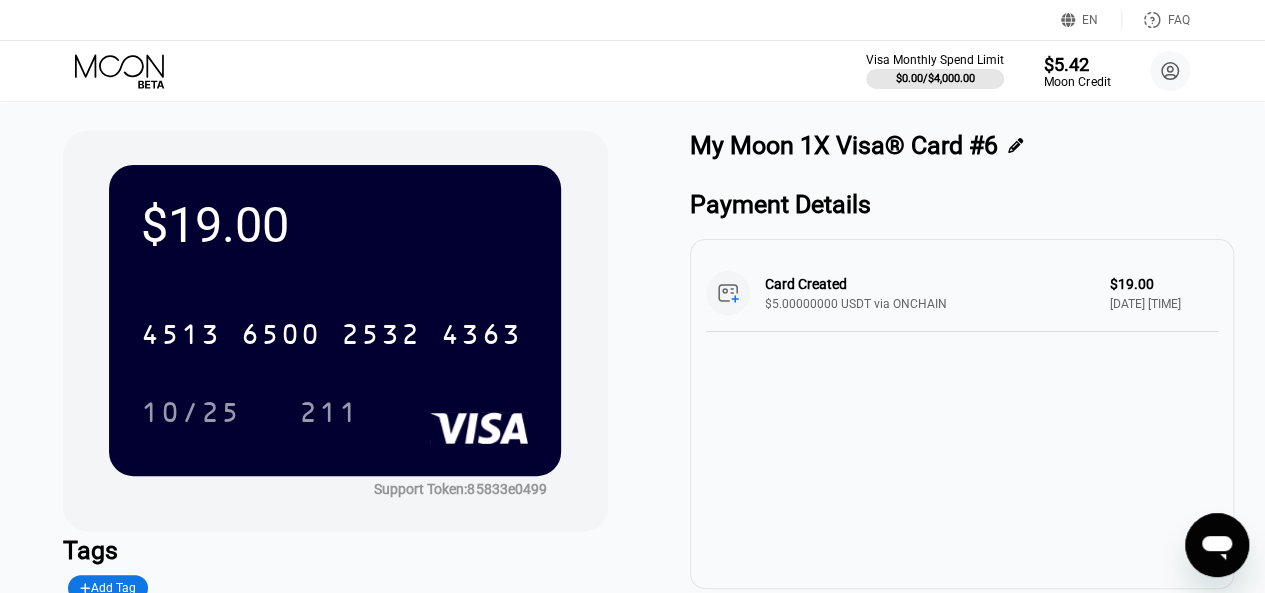 click on "$5.42" at bounding box center [1076, 63] 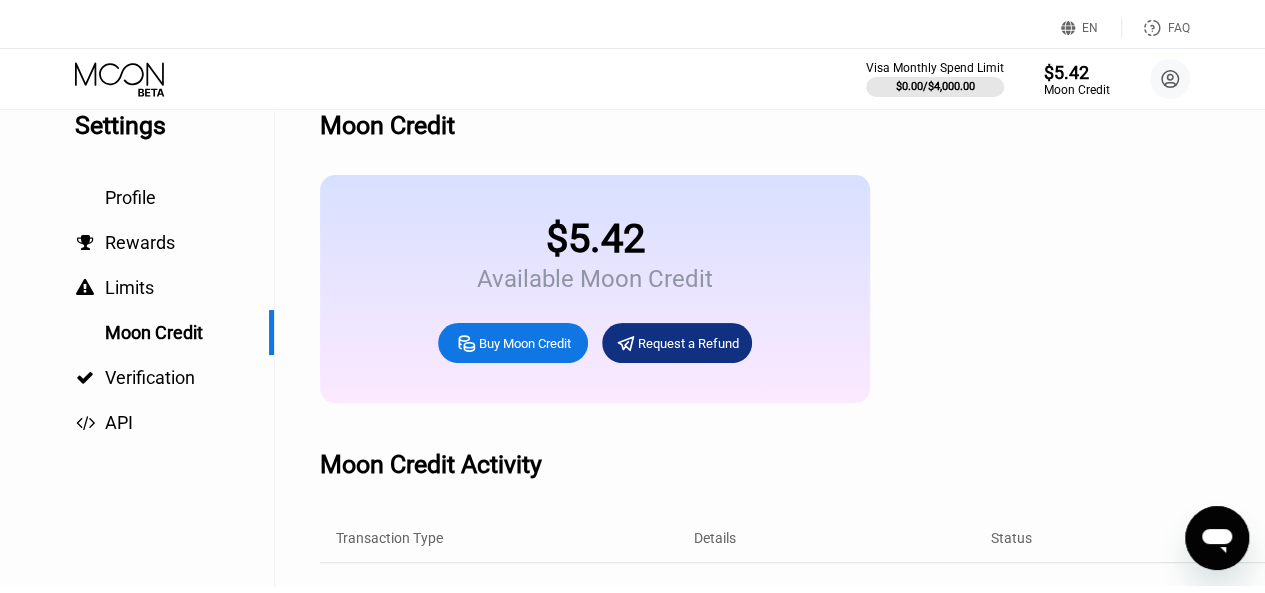 scroll, scrollTop: 0, scrollLeft: 0, axis: both 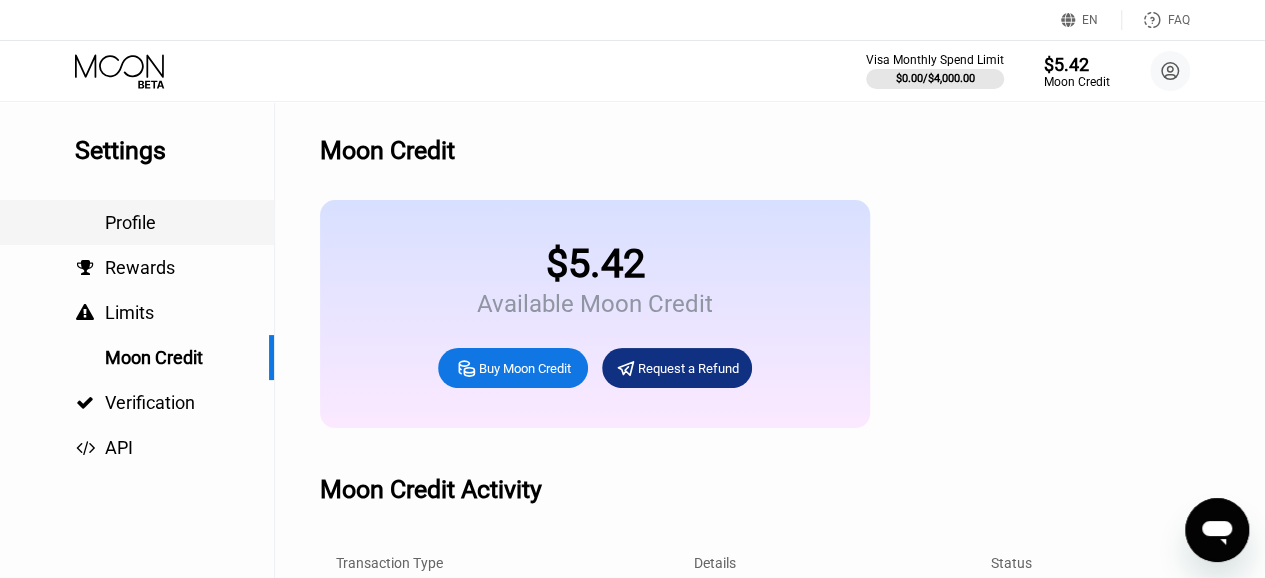 click on "Profile" at bounding box center [130, 222] 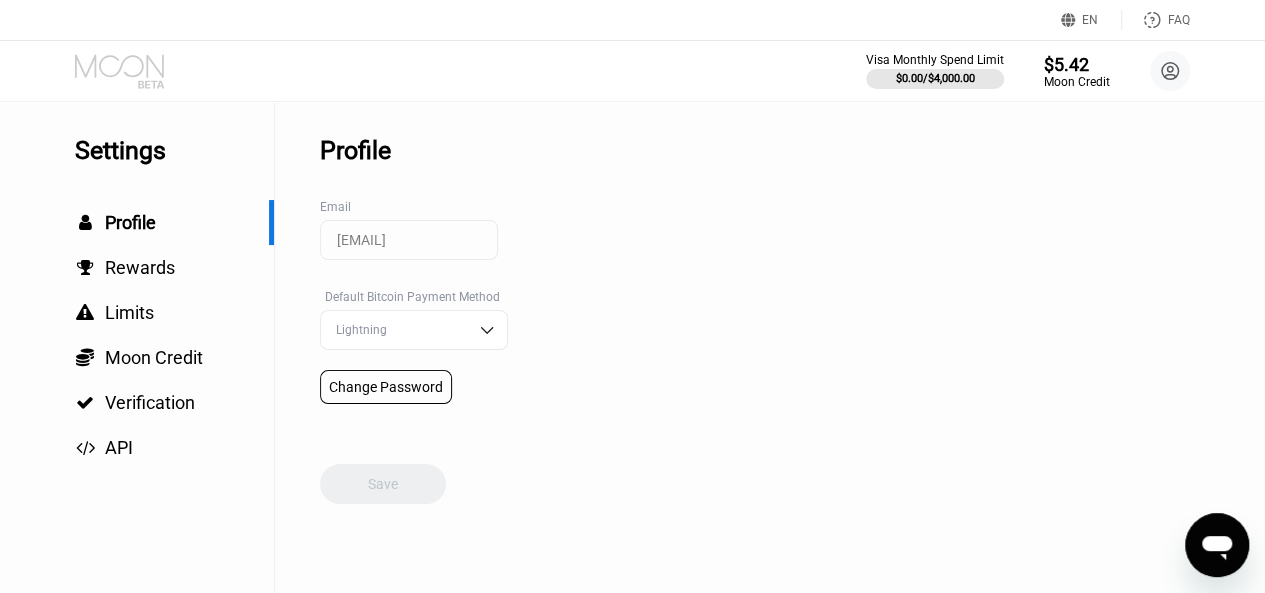 click 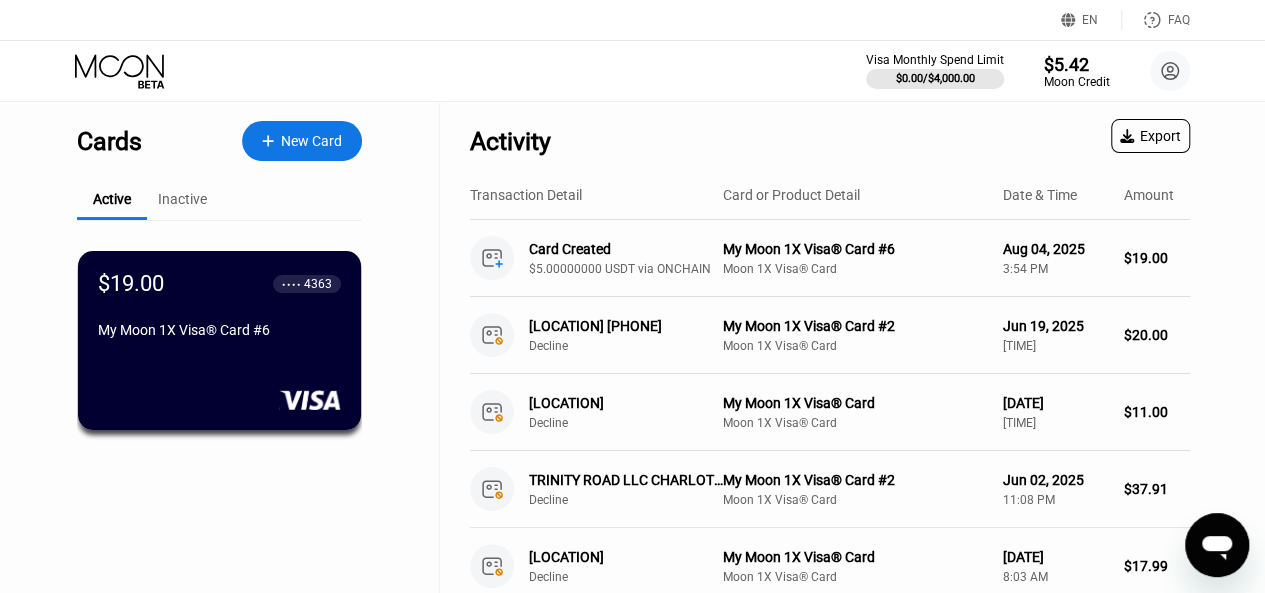 click on "Card or Product Detail" at bounding box center (791, 195) 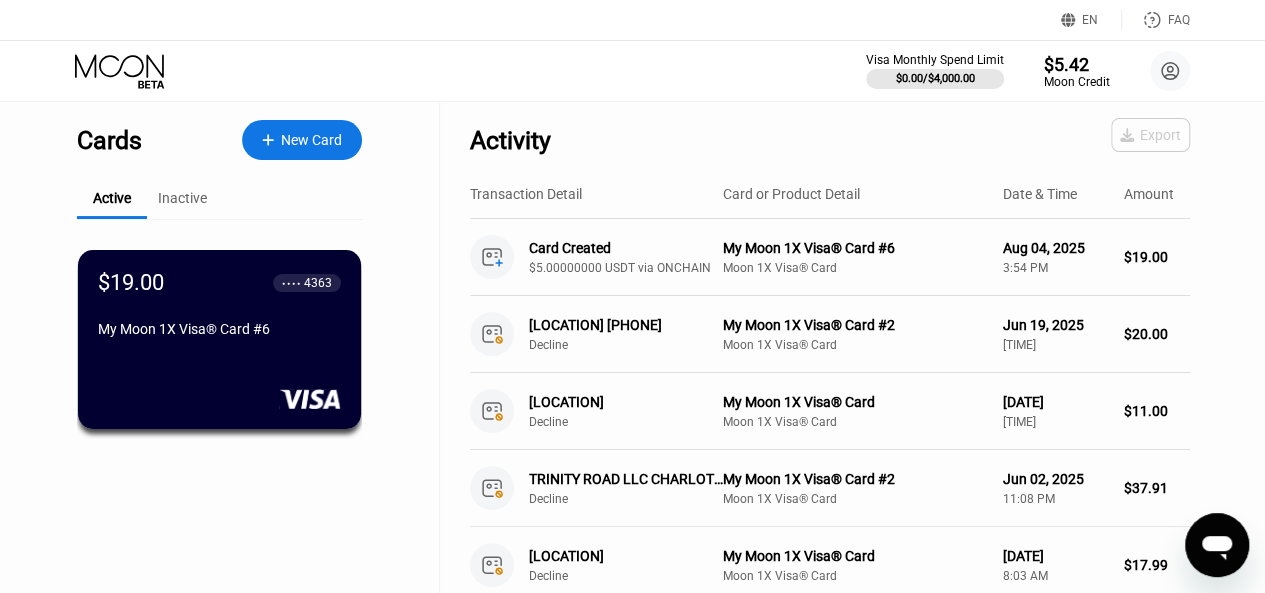 click on "Export" at bounding box center (1150, 135) 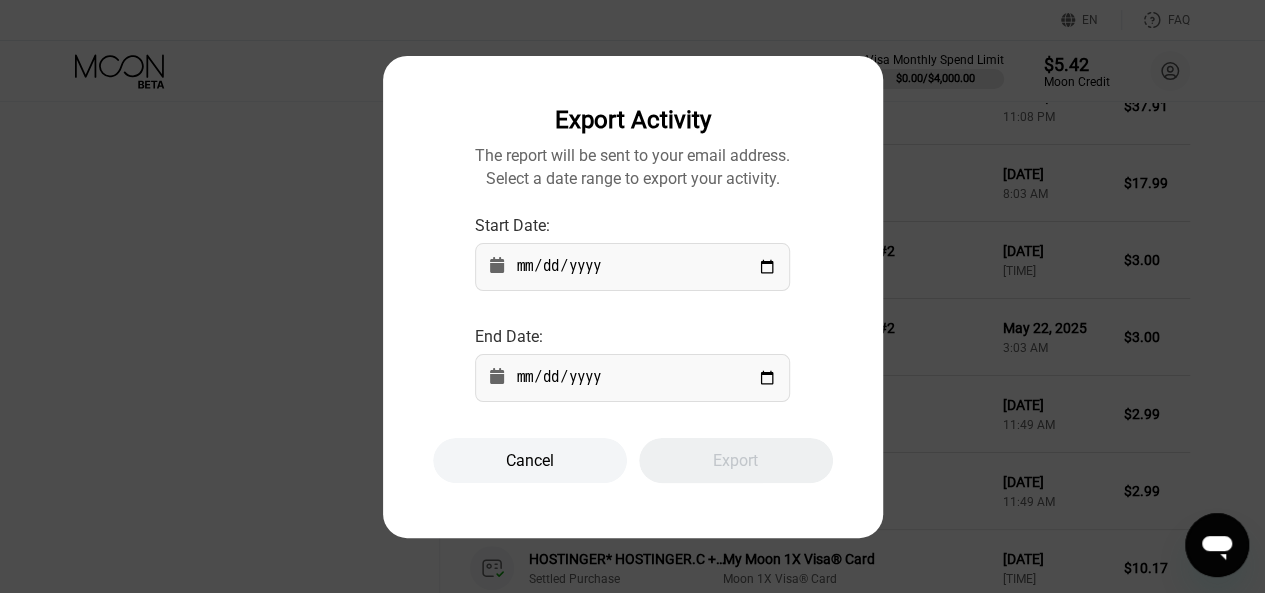 scroll, scrollTop: 380, scrollLeft: 0, axis: vertical 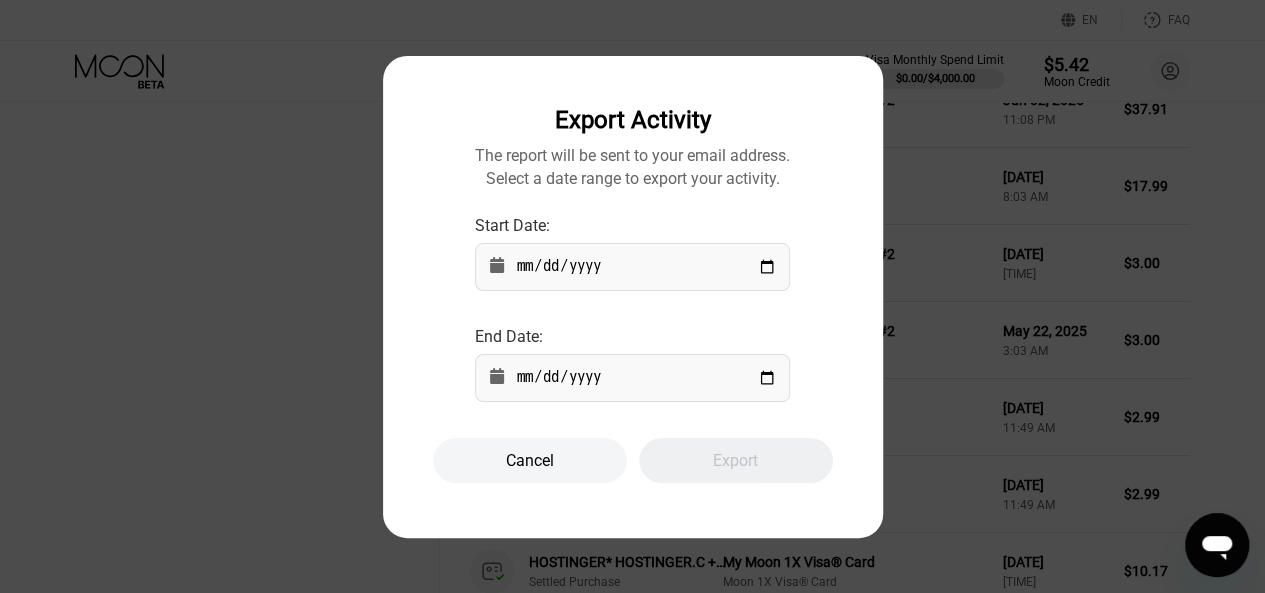 click on "Cancel" at bounding box center [530, 460] 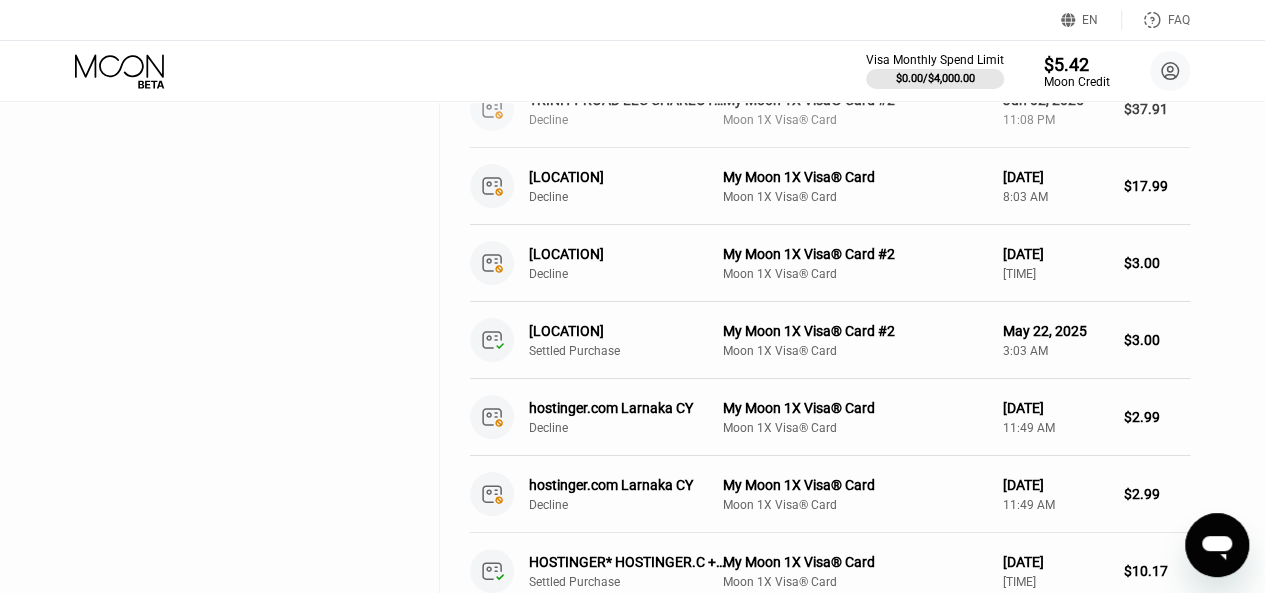 scroll, scrollTop: 0, scrollLeft: 0, axis: both 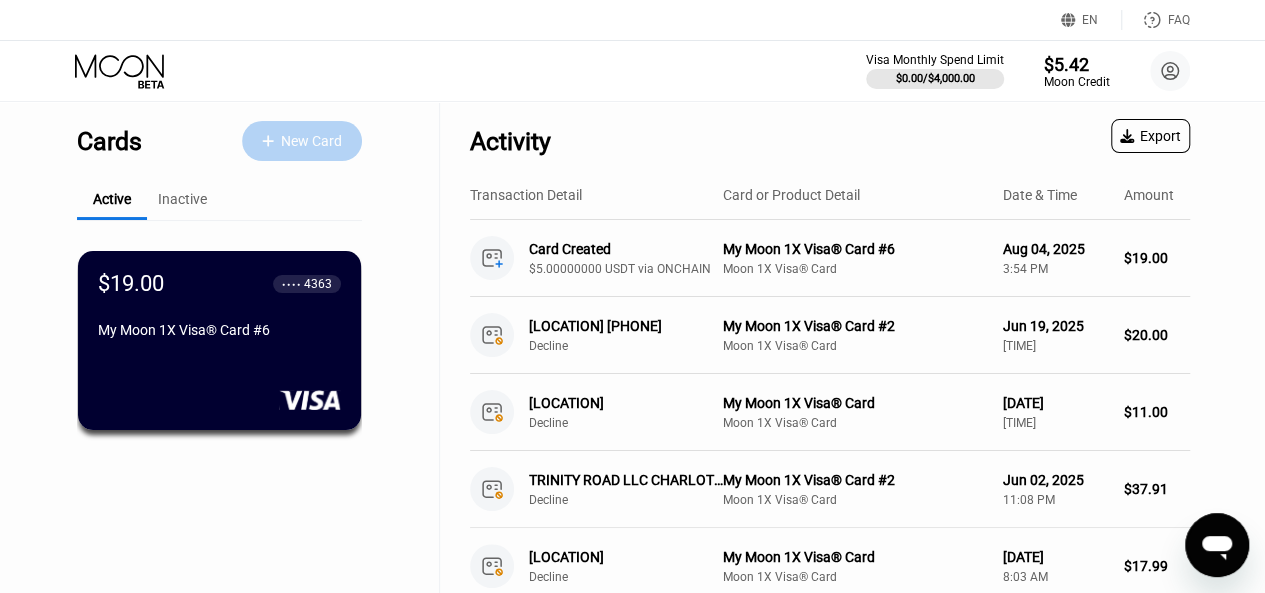 click on "New Card" at bounding box center [311, 141] 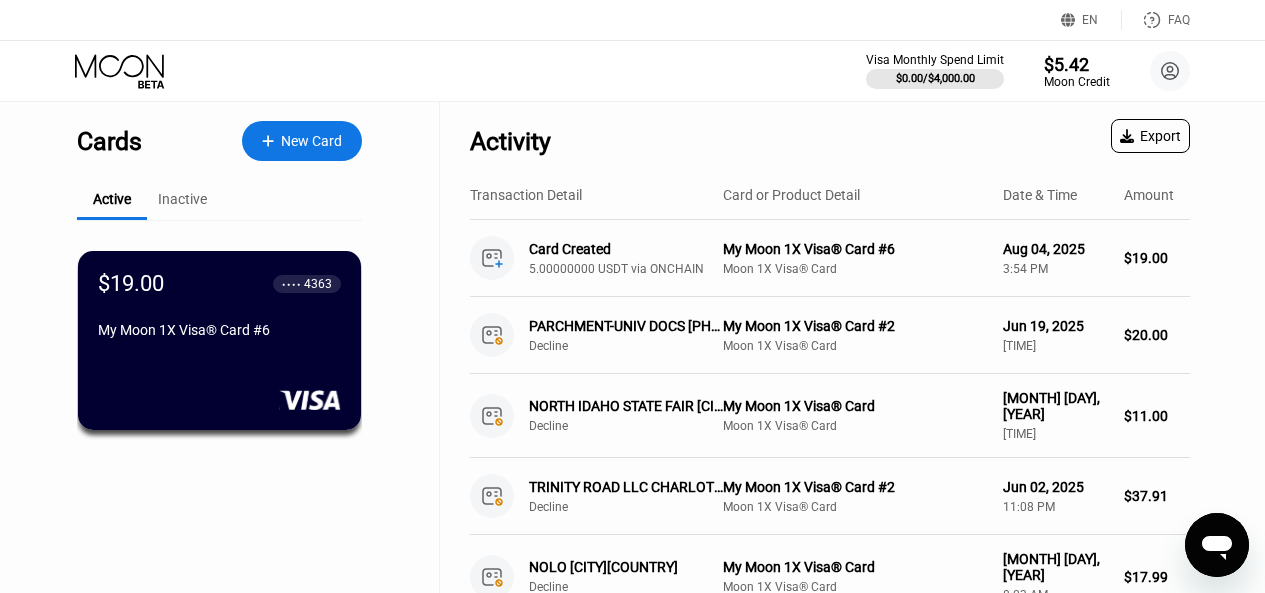 scroll, scrollTop: 87, scrollLeft: 0, axis: vertical 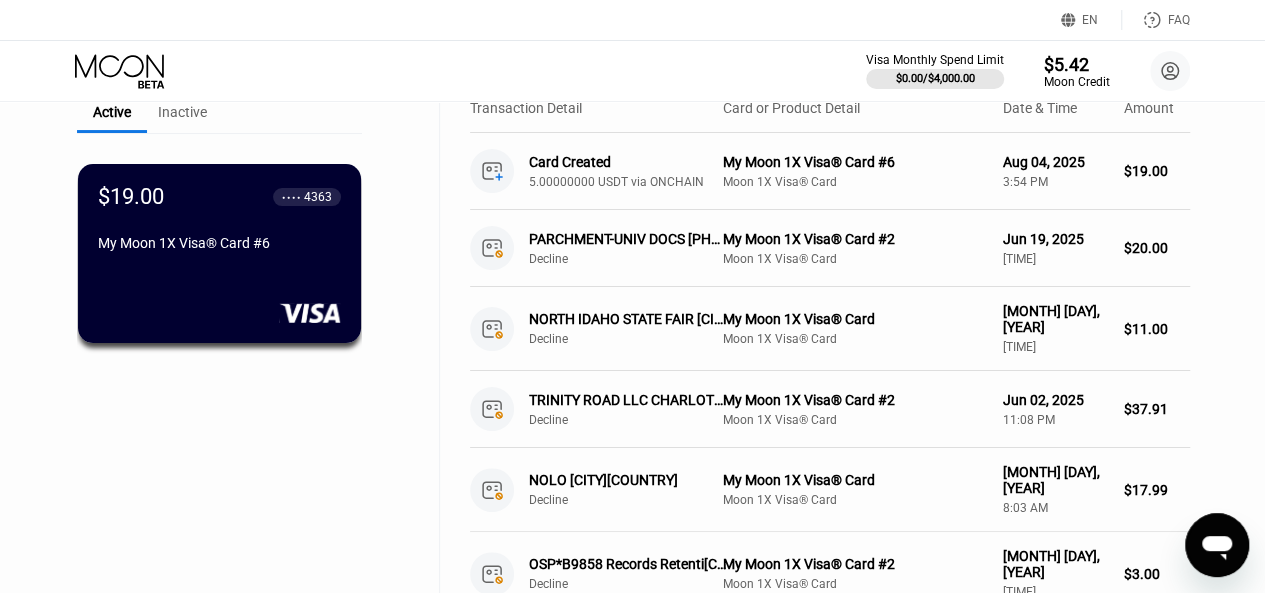 click on "$[PRICE] ● ● ● ● [LAST_FOUR] My Moon 1X Visa® Card #6" at bounding box center (219, 259) 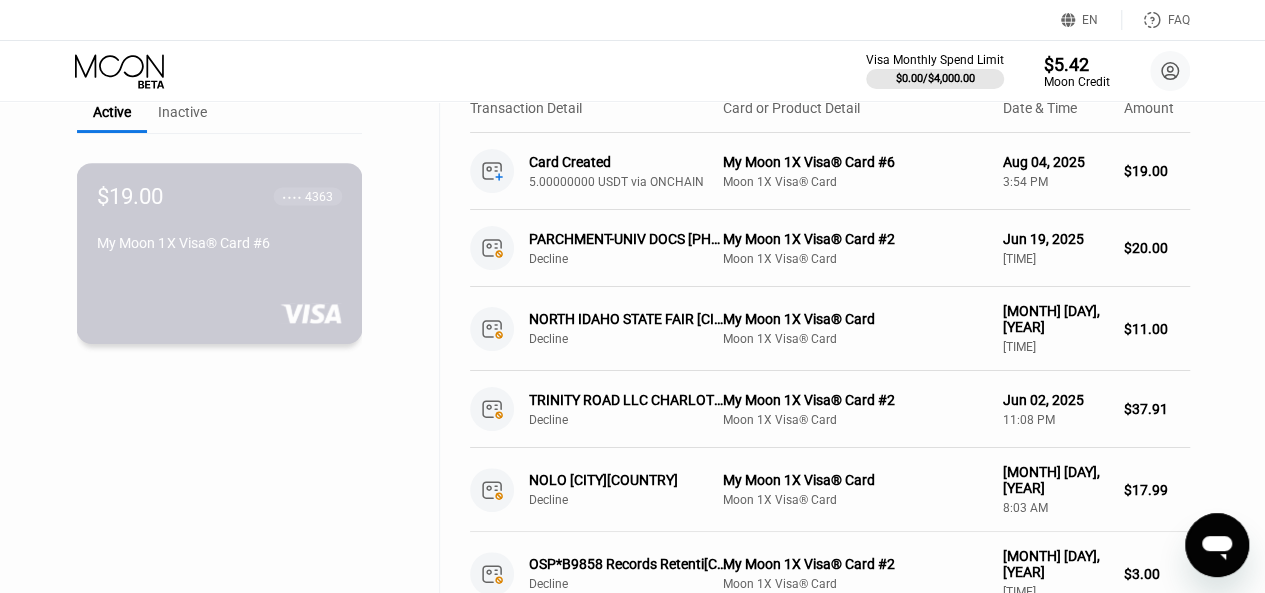 click on "$19.00 ● ● ● ● 4363 My Moon 1X Visa® Card #6" at bounding box center [219, 221] 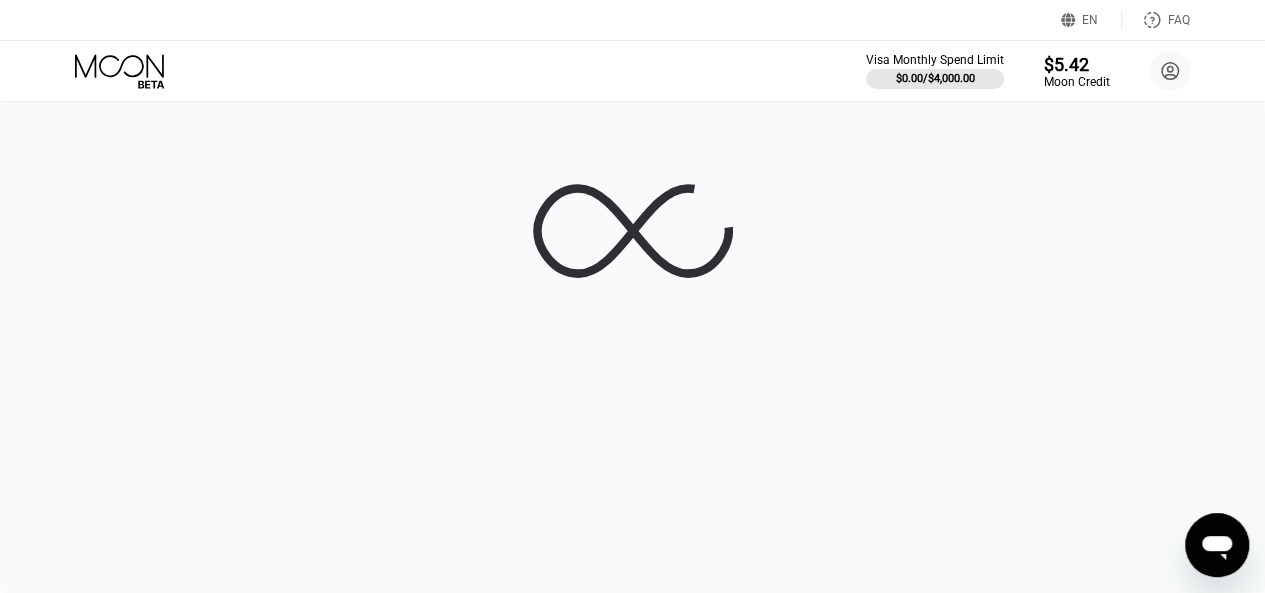 scroll, scrollTop: 0, scrollLeft: 0, axis: both 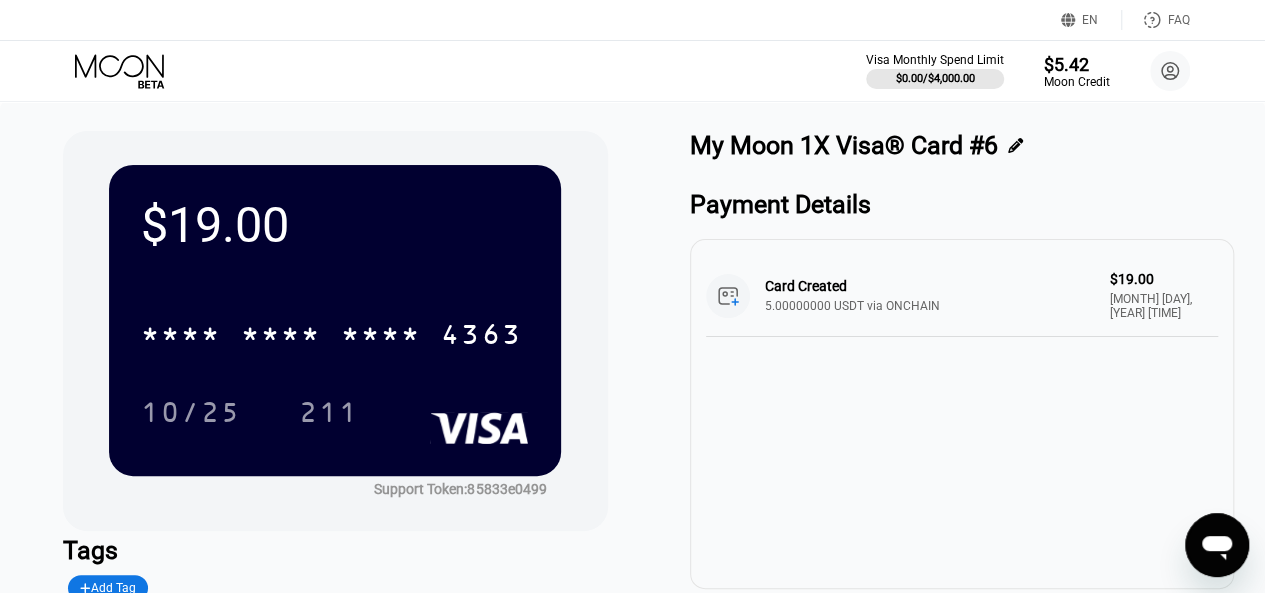 click on "Card Created 5.00000000 USDT via ONCHAIN $19.00 Aug 04, 2025 3:54 PM" at bounding box center (962, 296) 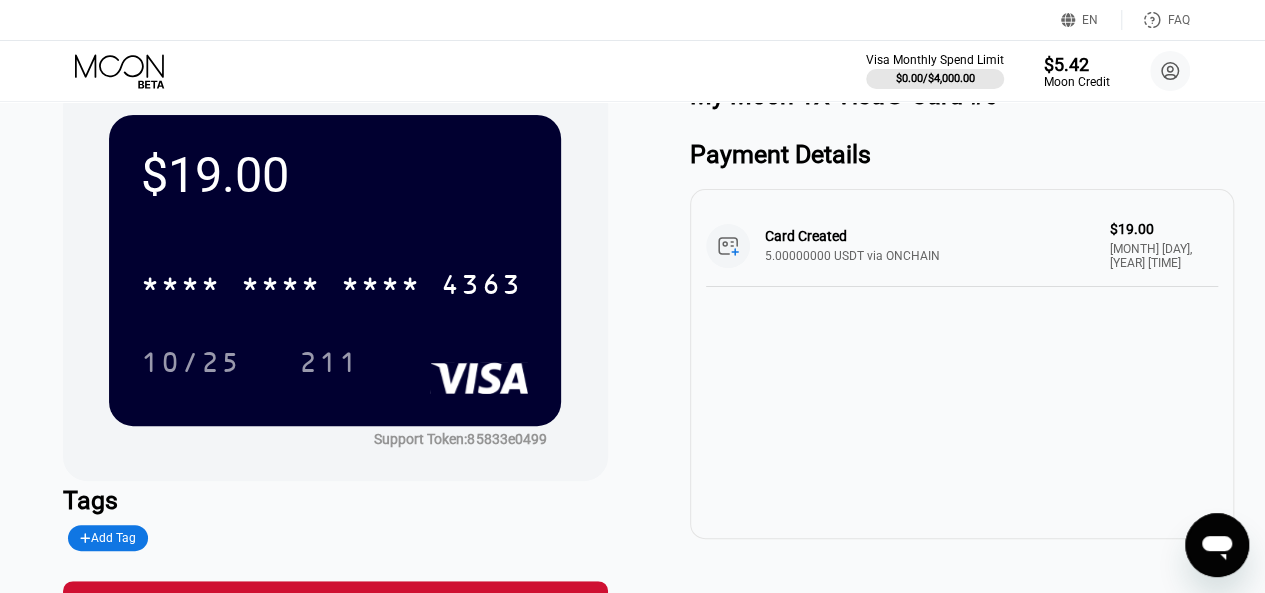 scroll, scrollTop: 75, scrollLeft: 0, axis: vertical 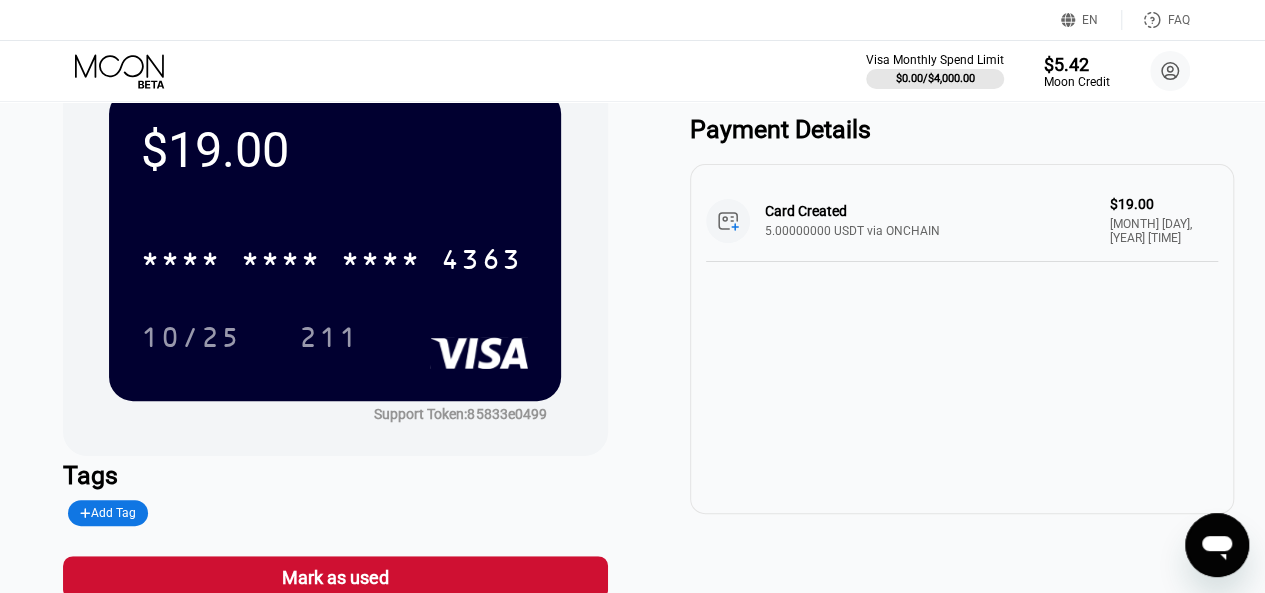 drag, startPoint x: 1154, startPoint y: 394, endPoint x: 722, endPoint y: 291, distance: 444.10922 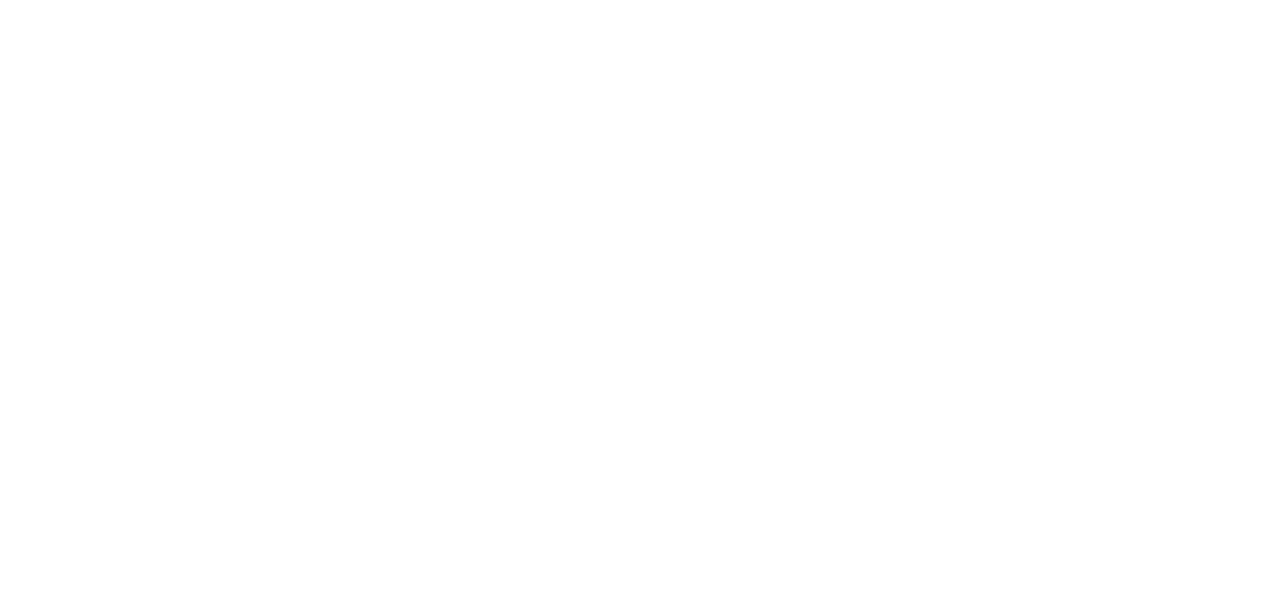 scroll, scrollTop: 0, scrollLeft: 0, axis: both 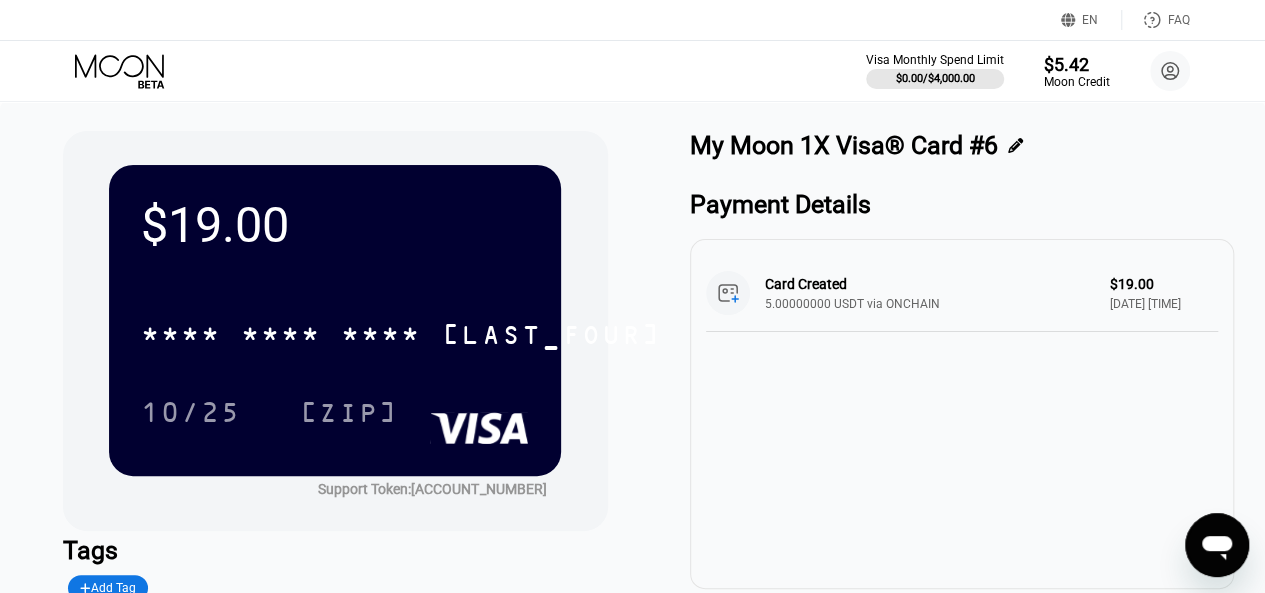 click on "Card Created 5.00000000 USDT via ONCHAIN $[PRICE] [DATE] [TIME]" at bounding box center (962, 414) 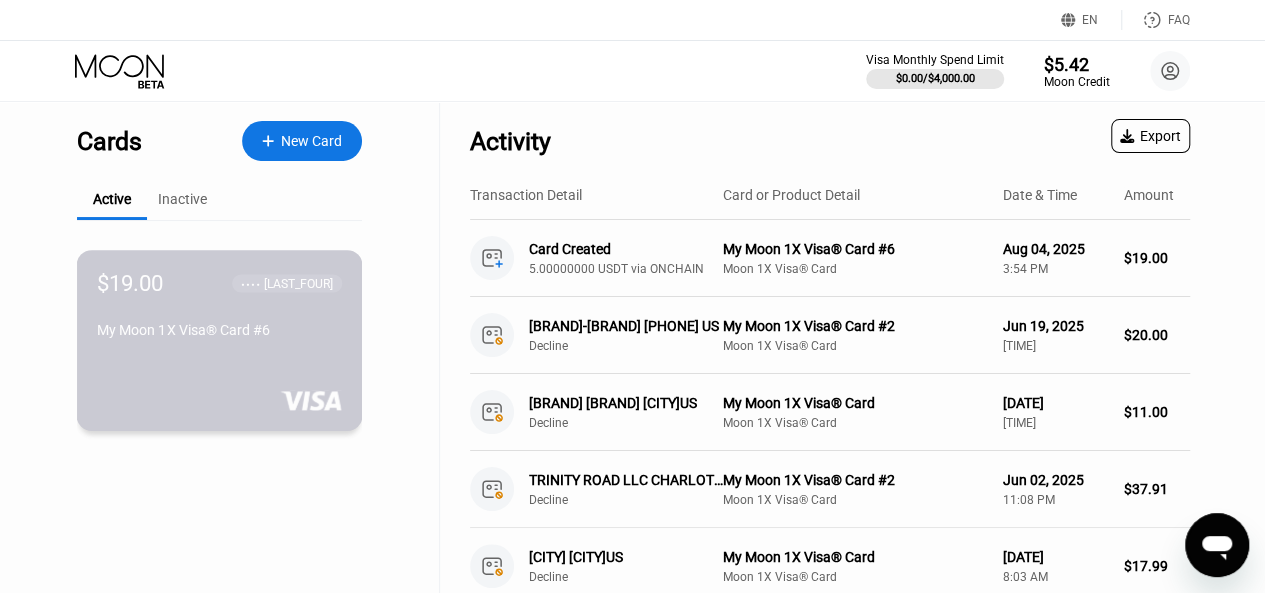 click on "$[PRICE] ● ● ● ● [LAST_FOUR] My Moon 1X Visa® Card #6" at bounding box center [219, 308] 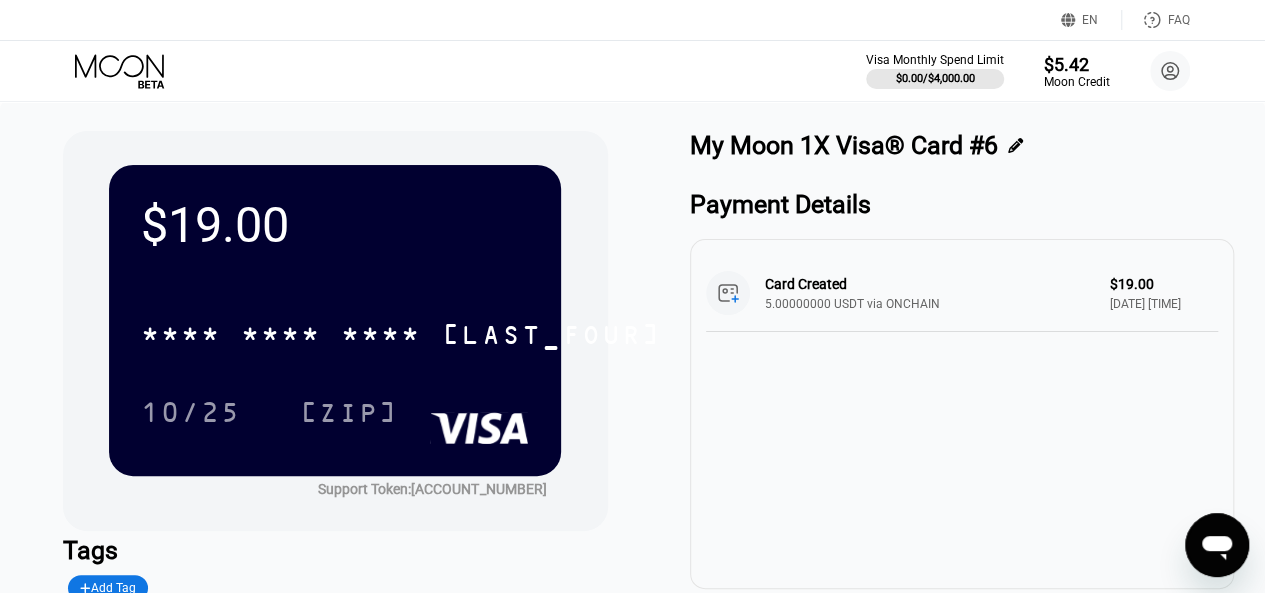 click on "$[PRICE] * * * * * * * * * * * * [LAST_FOUR] [MM]/[YY] [ZIP]" at bounding box center (335, 320) 